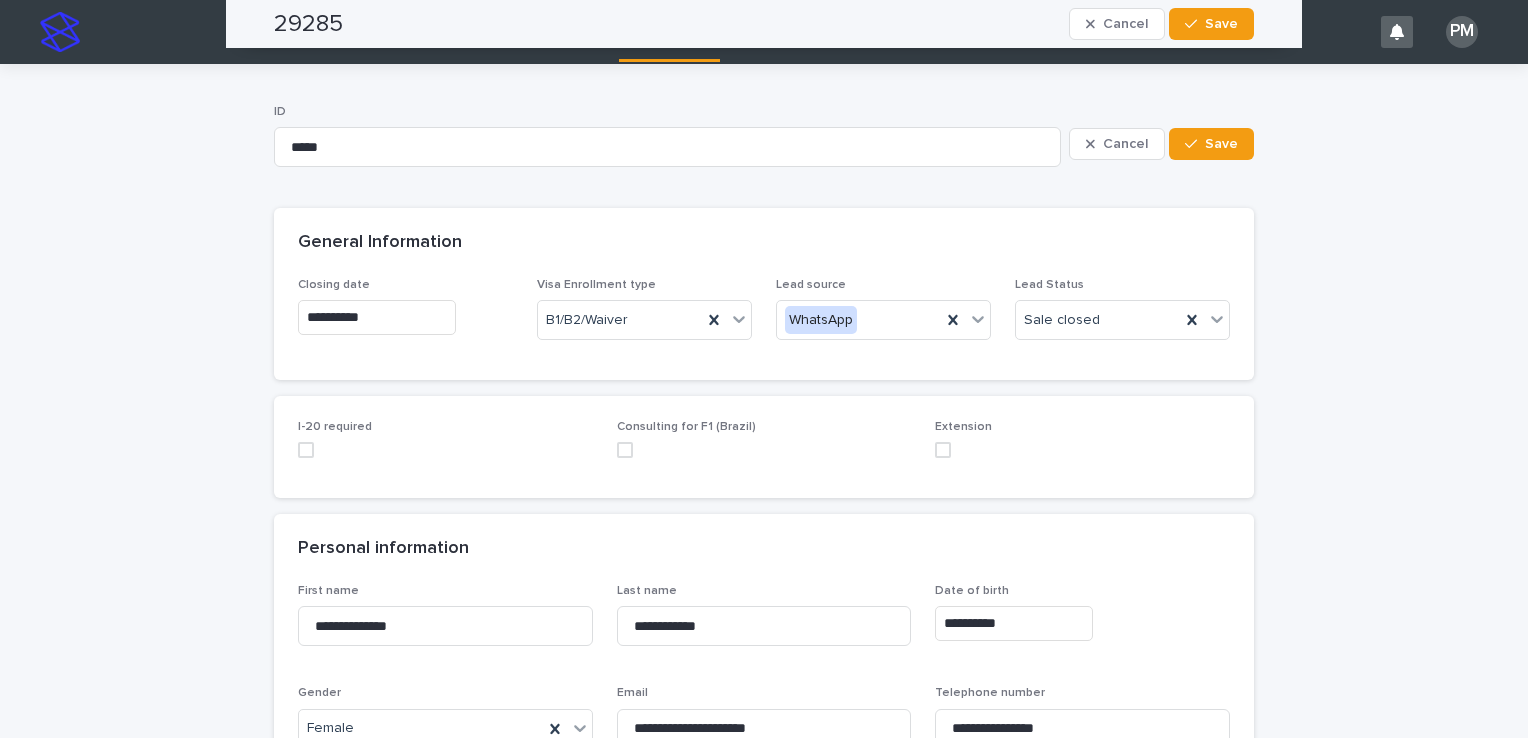 scroll, scrollTop: 0, scrollLeft: 0, axis: both 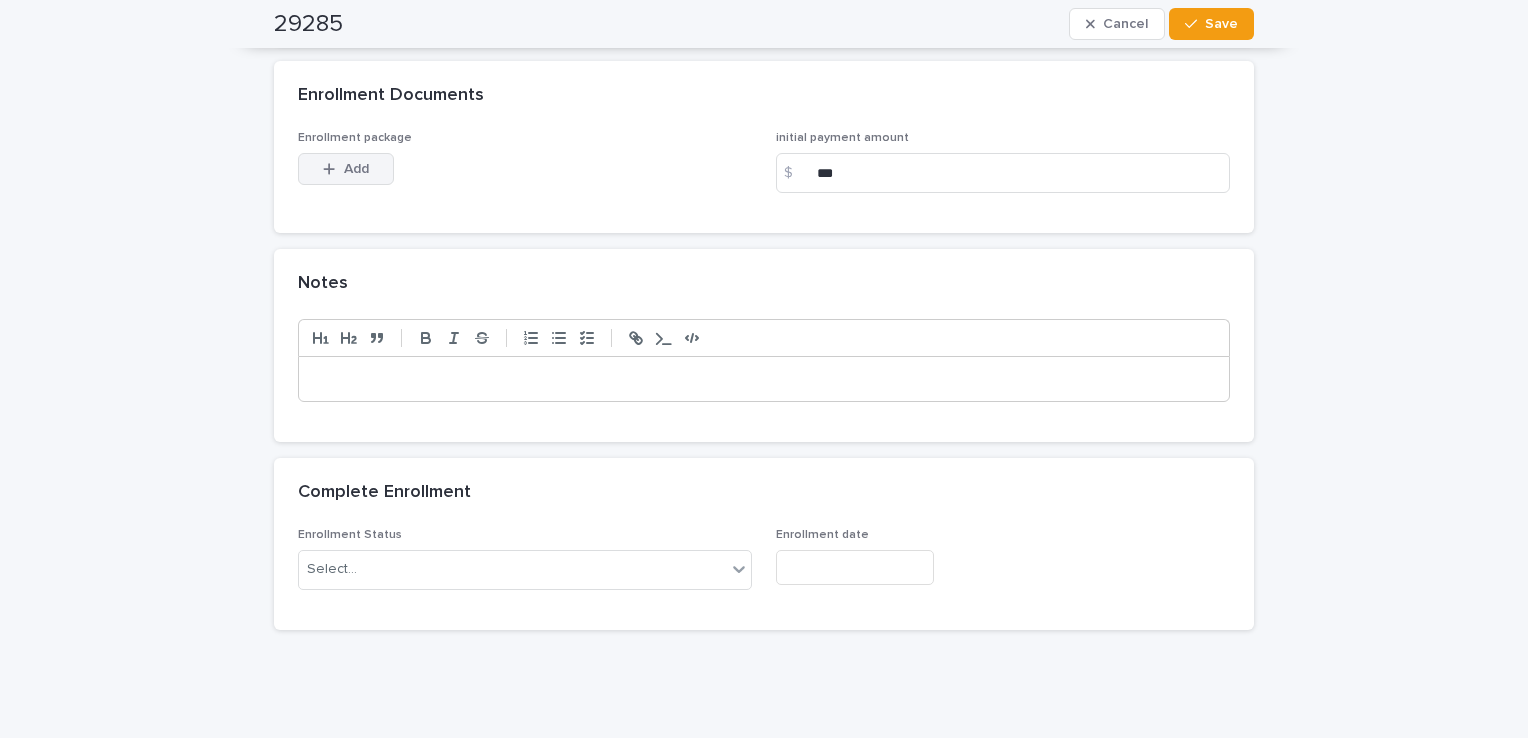 click on "Add" at bounding box center [356, 169] 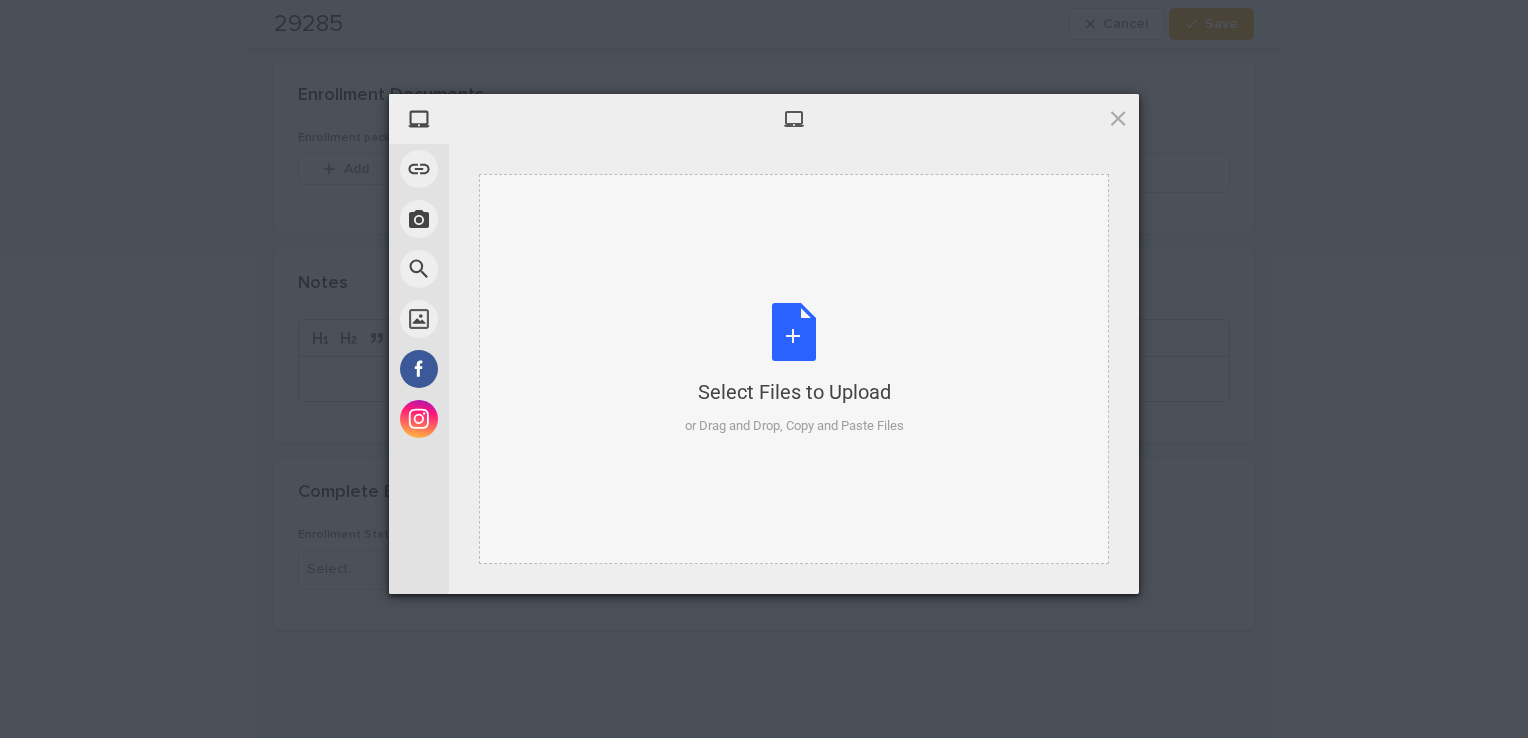 click on "Select Files to Upload
or Drag and Drop, Copy and Paste Files" at bounding box center [794, 369] 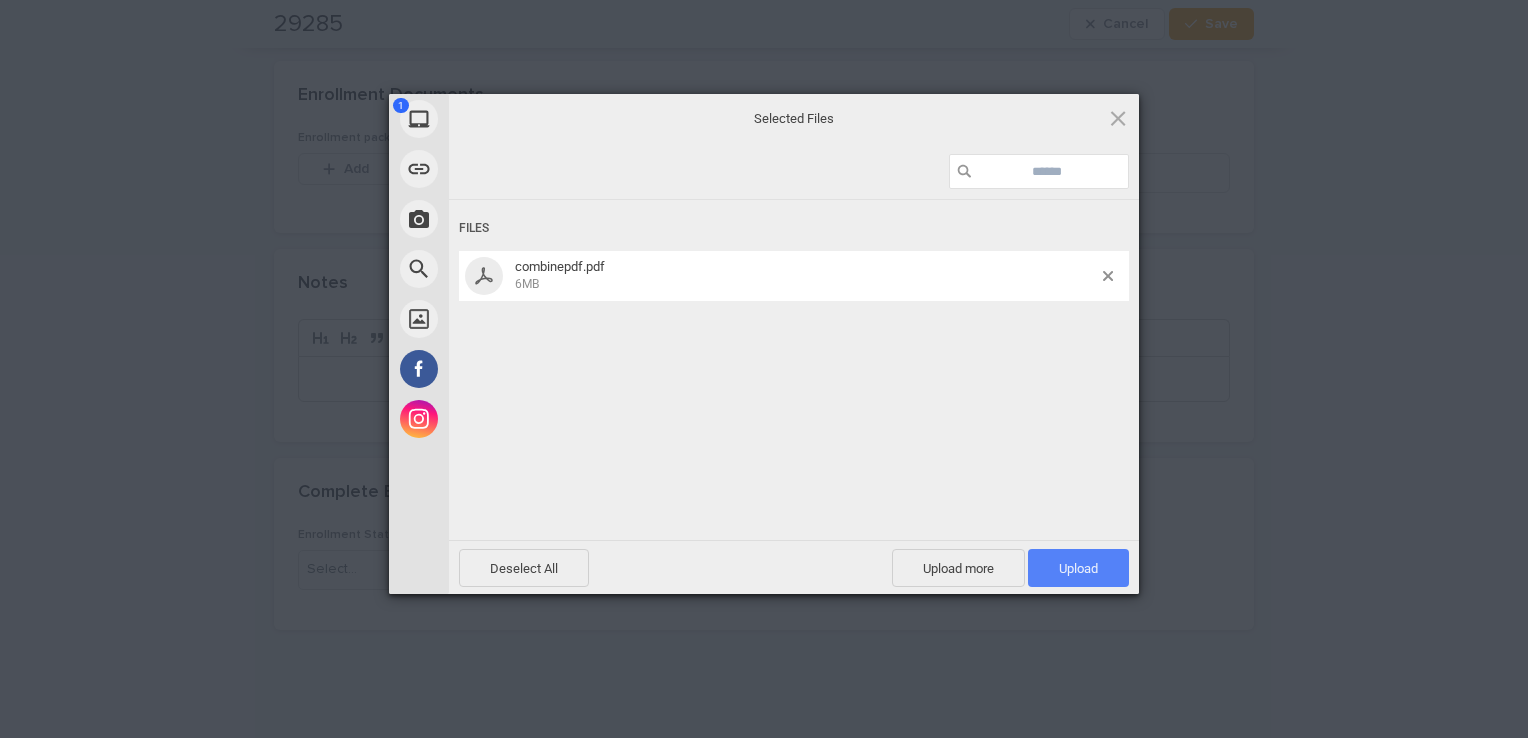 click on "Upload
1" at bounding box center (1078, 568) 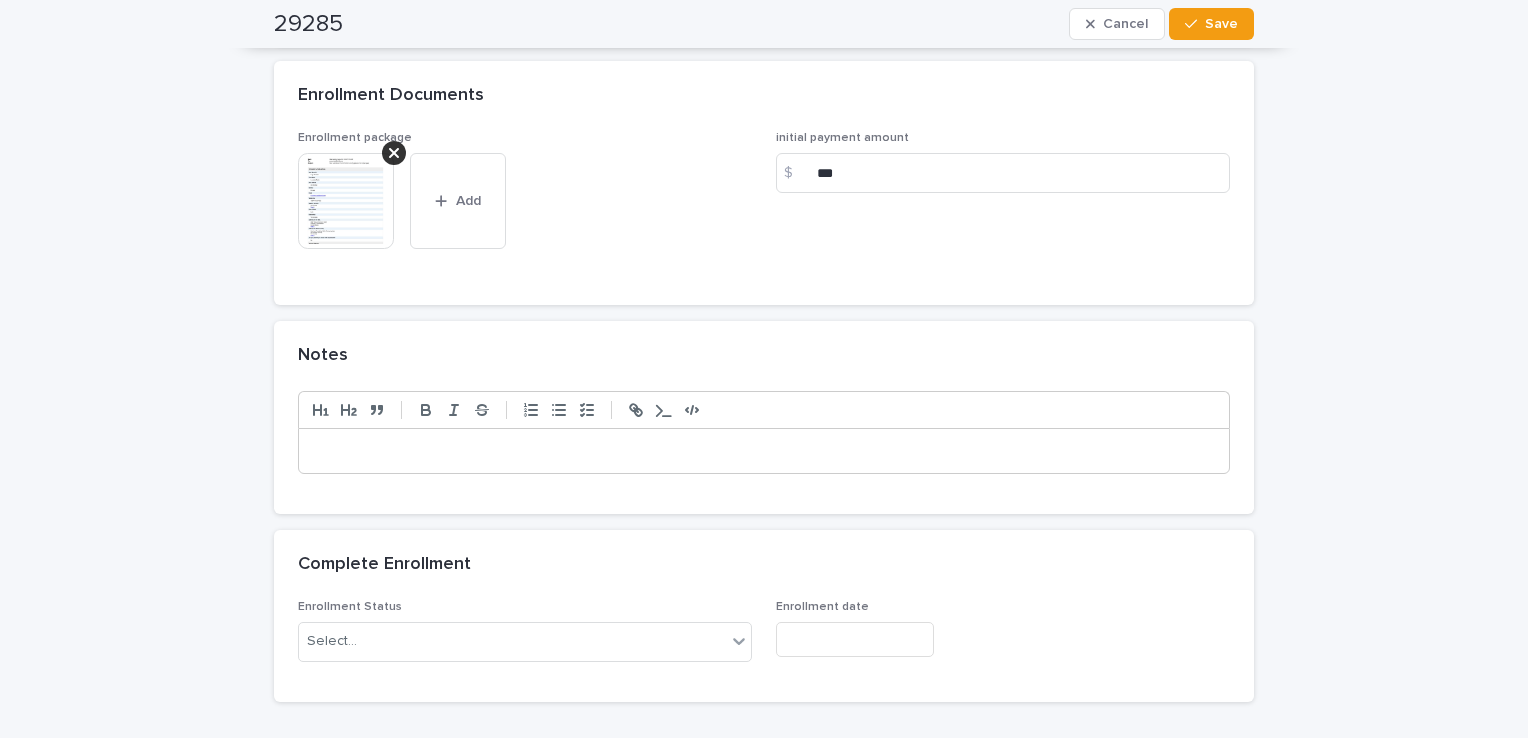 click at bounding box center [346, 201] 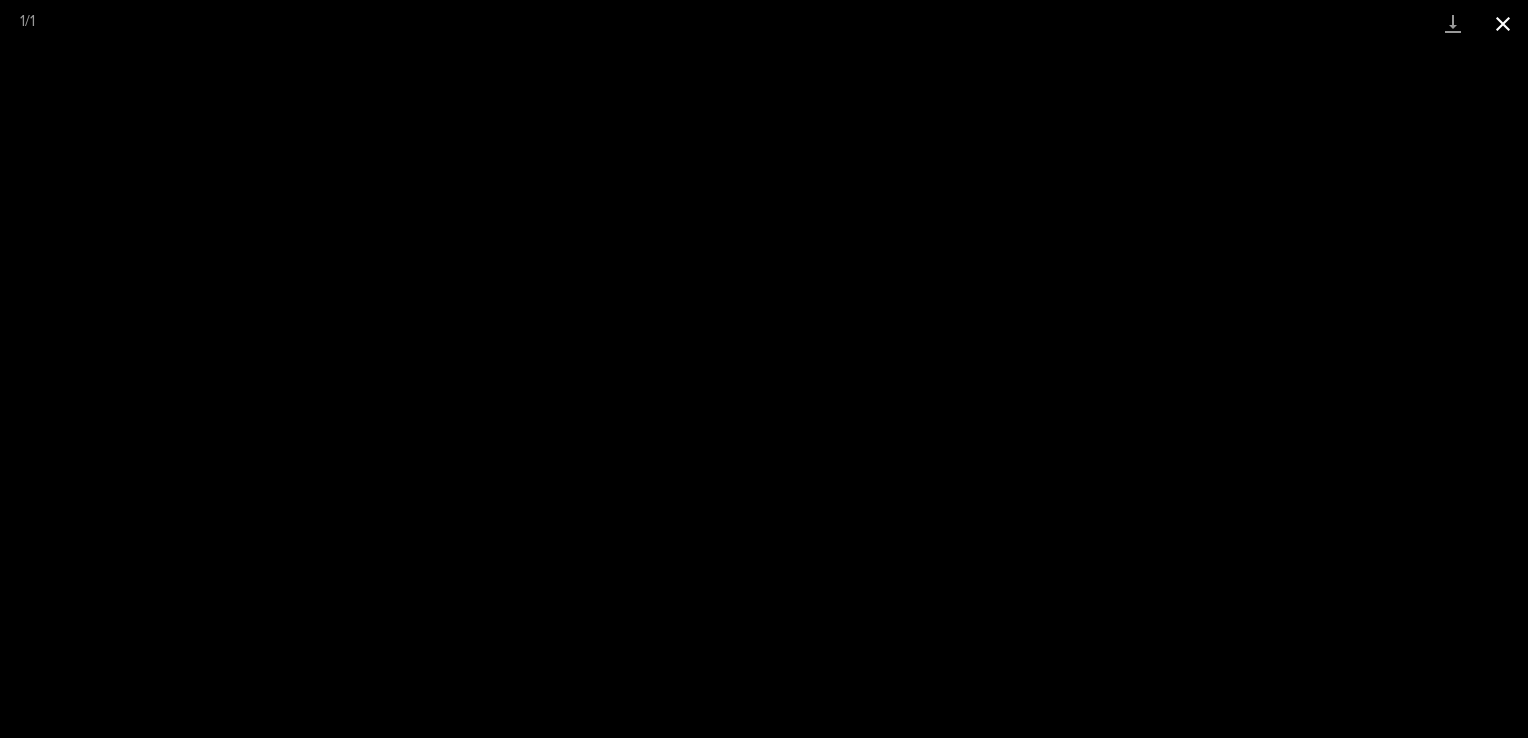 click at bounding box center (1503, 23) 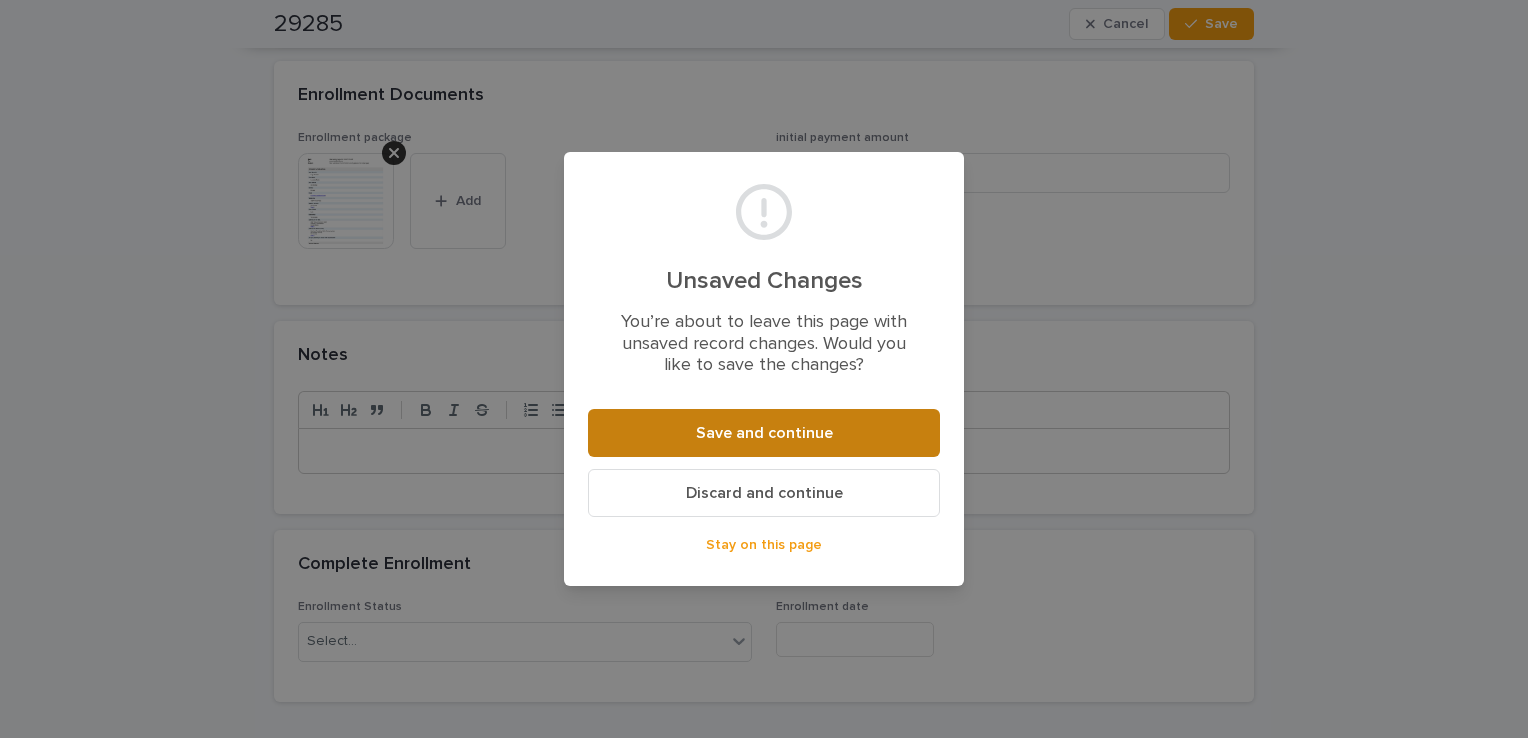 click on "Save and continue" at bounding box center [764, 433] 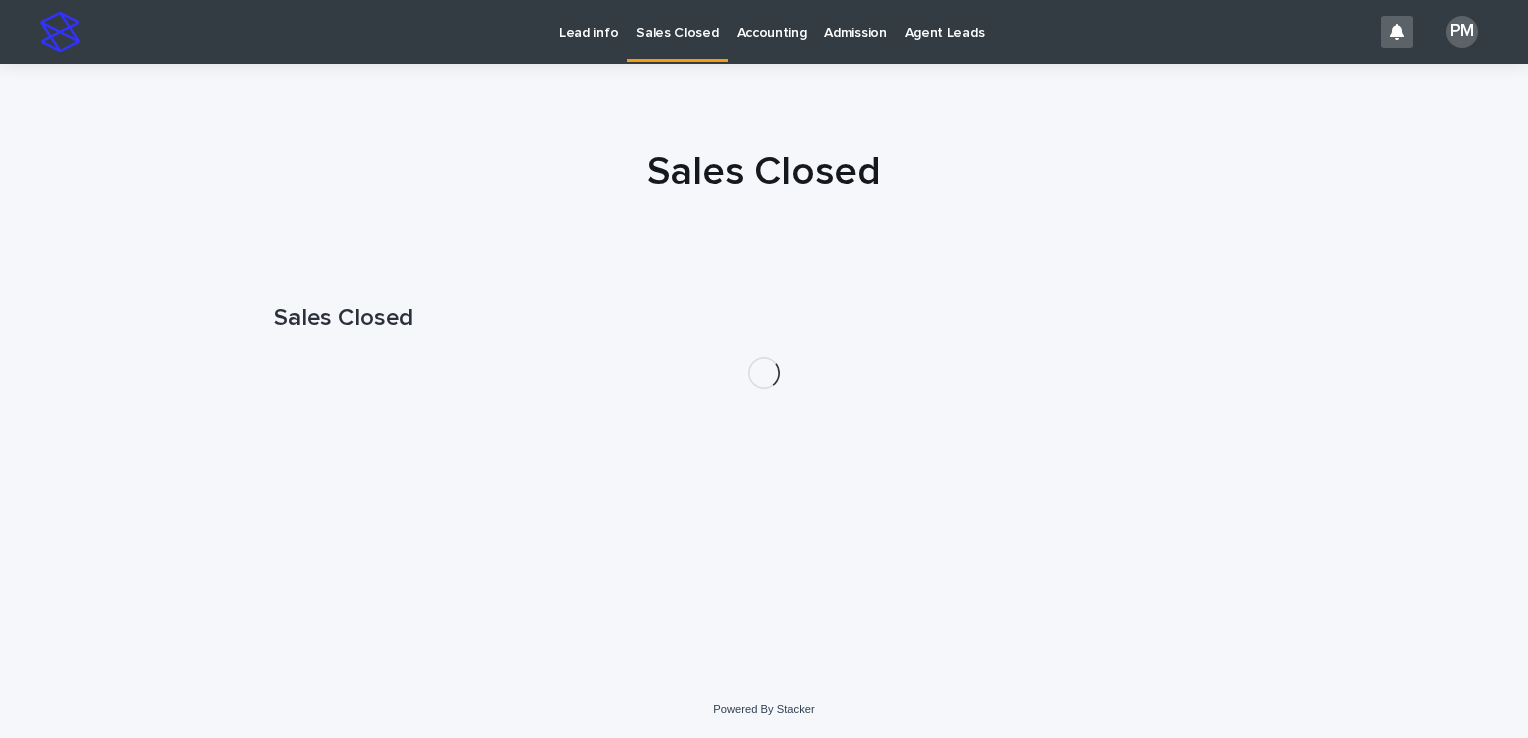 scroll, scrollTop: 0, scrollLeft: 0, axis: both 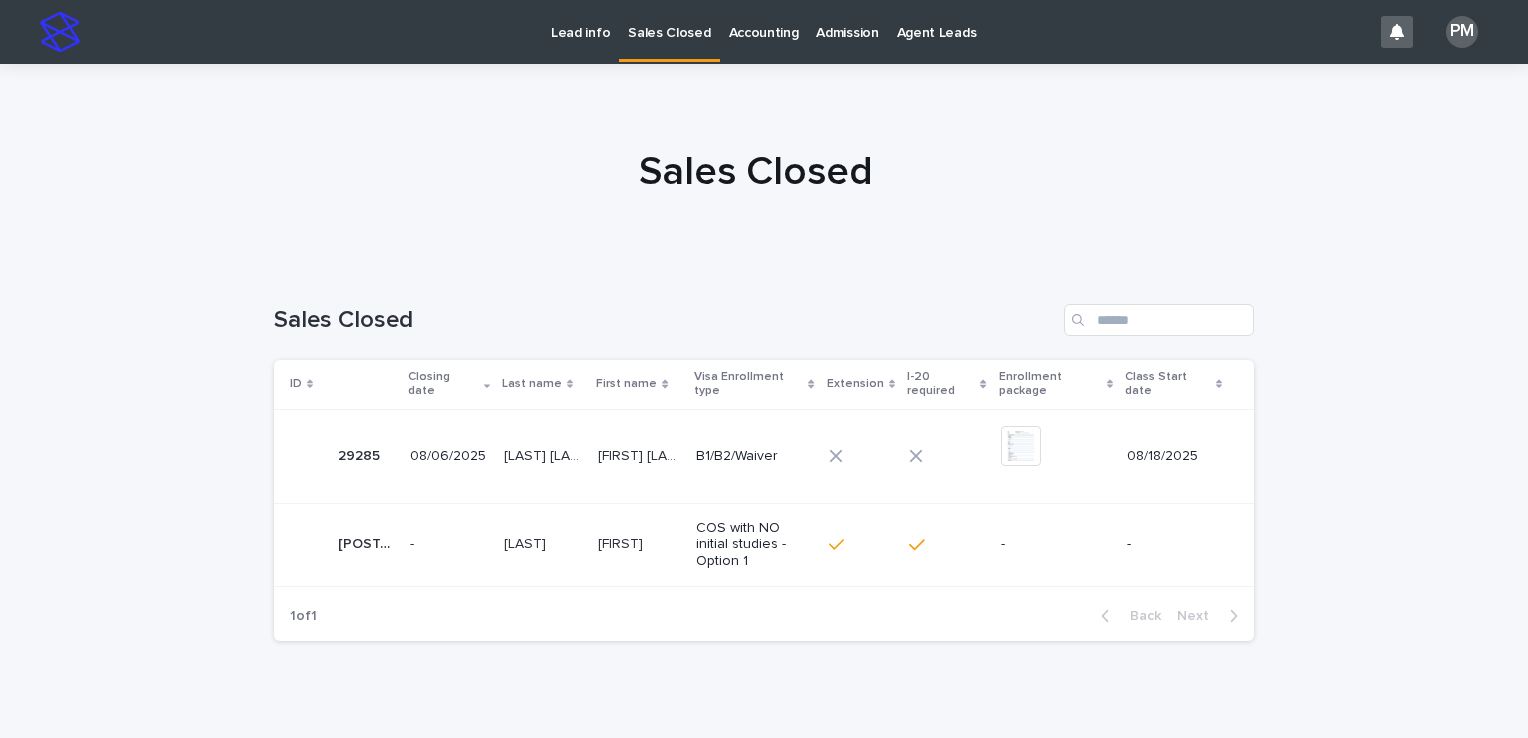 click on "[LAST] [LAST]" at bounding box center [545, 454] 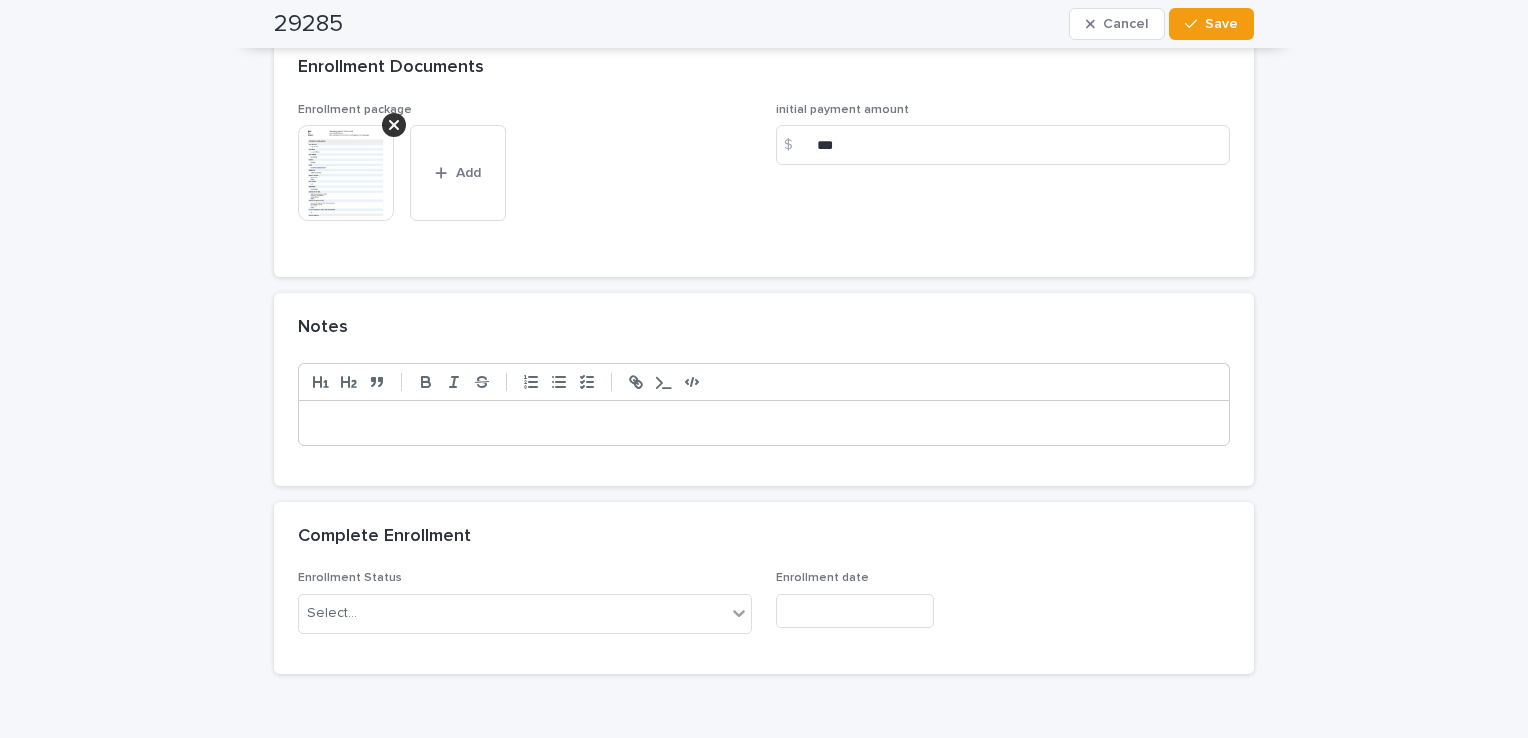 scroll, scrollTop: 2000, scrollLeft: 0, axis: vertical 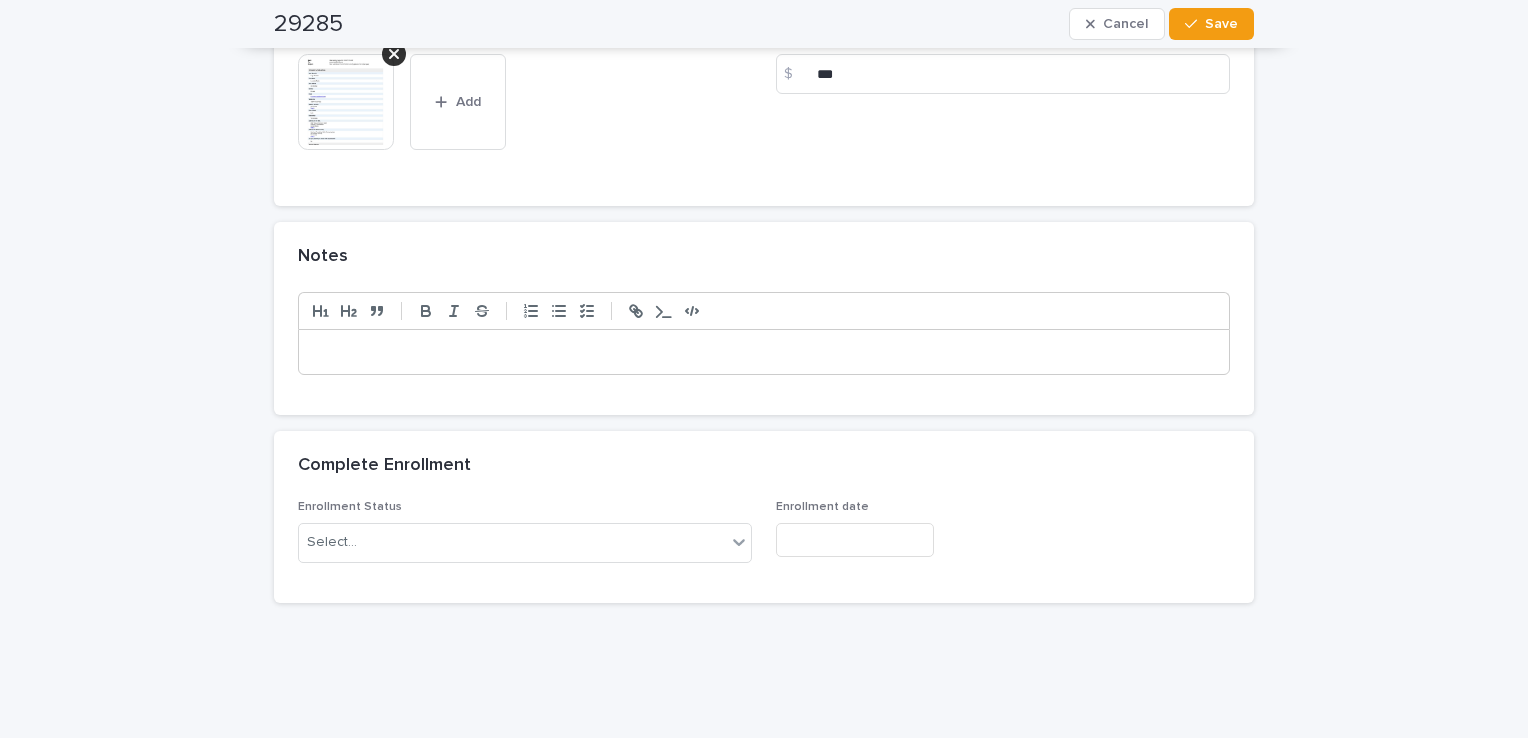 click at bounding box center [764, 352] 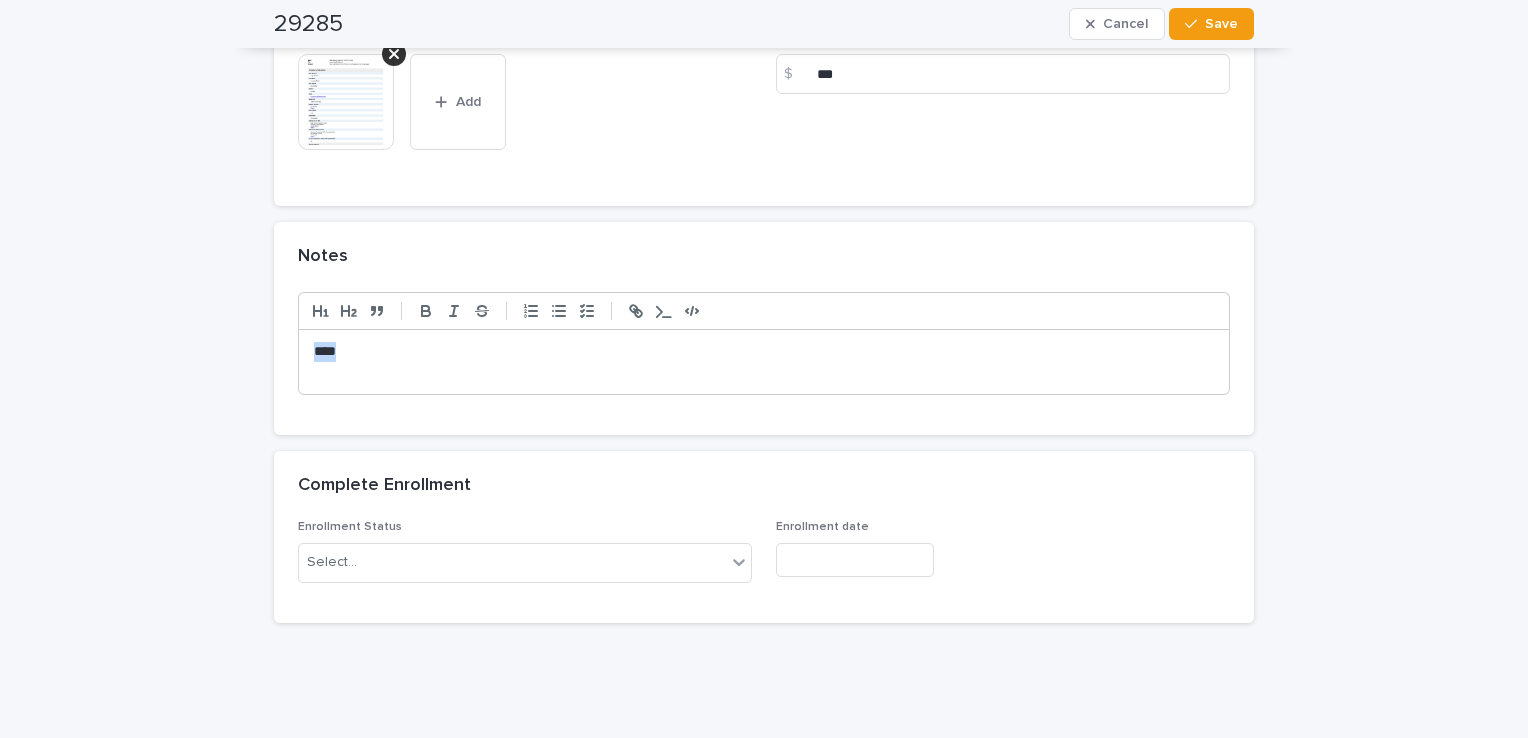 drag, startPoint x: 307, startPoint y: 347, endPoint x: 352, endPoint y: 333, distance: 47.127487 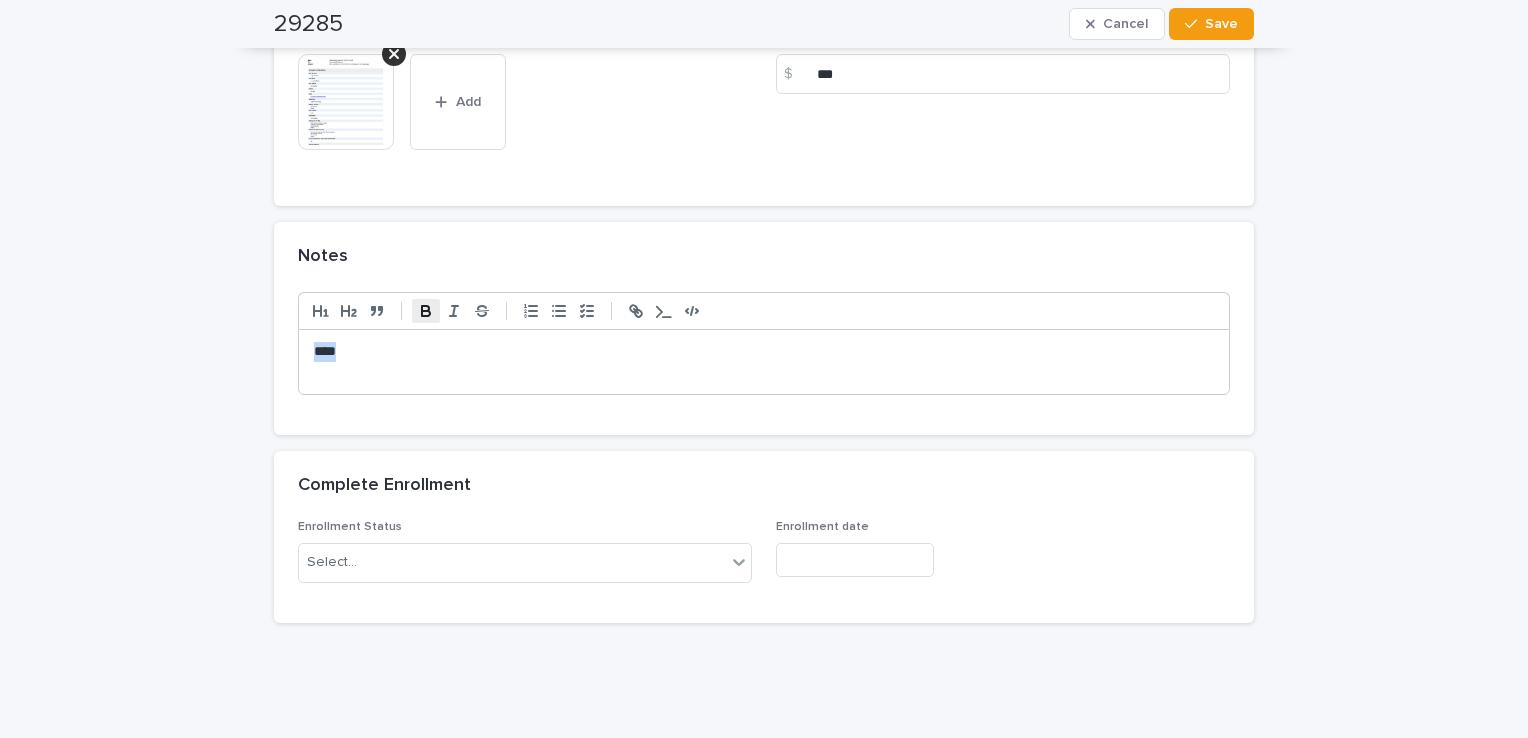 click 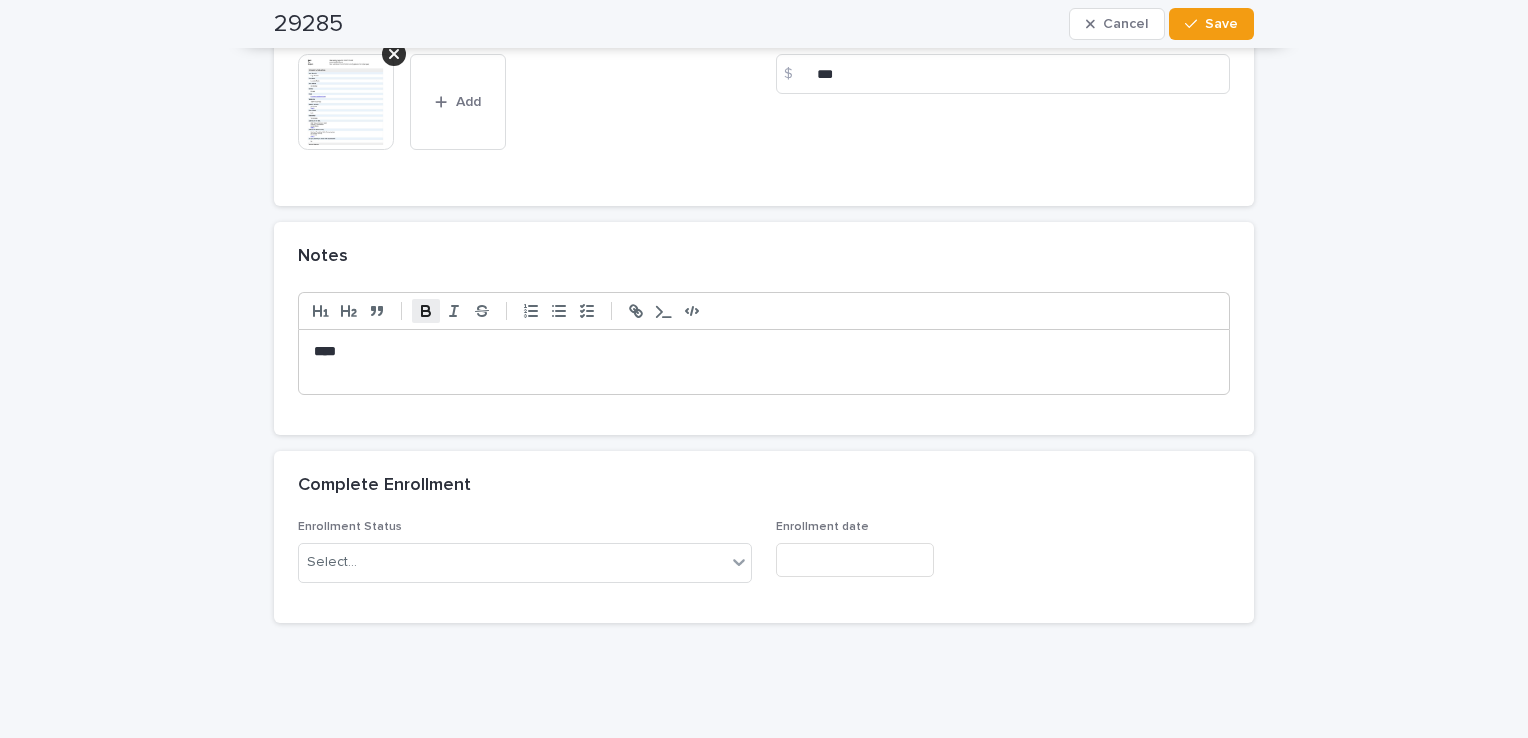 click at bounding box center [764, 372] 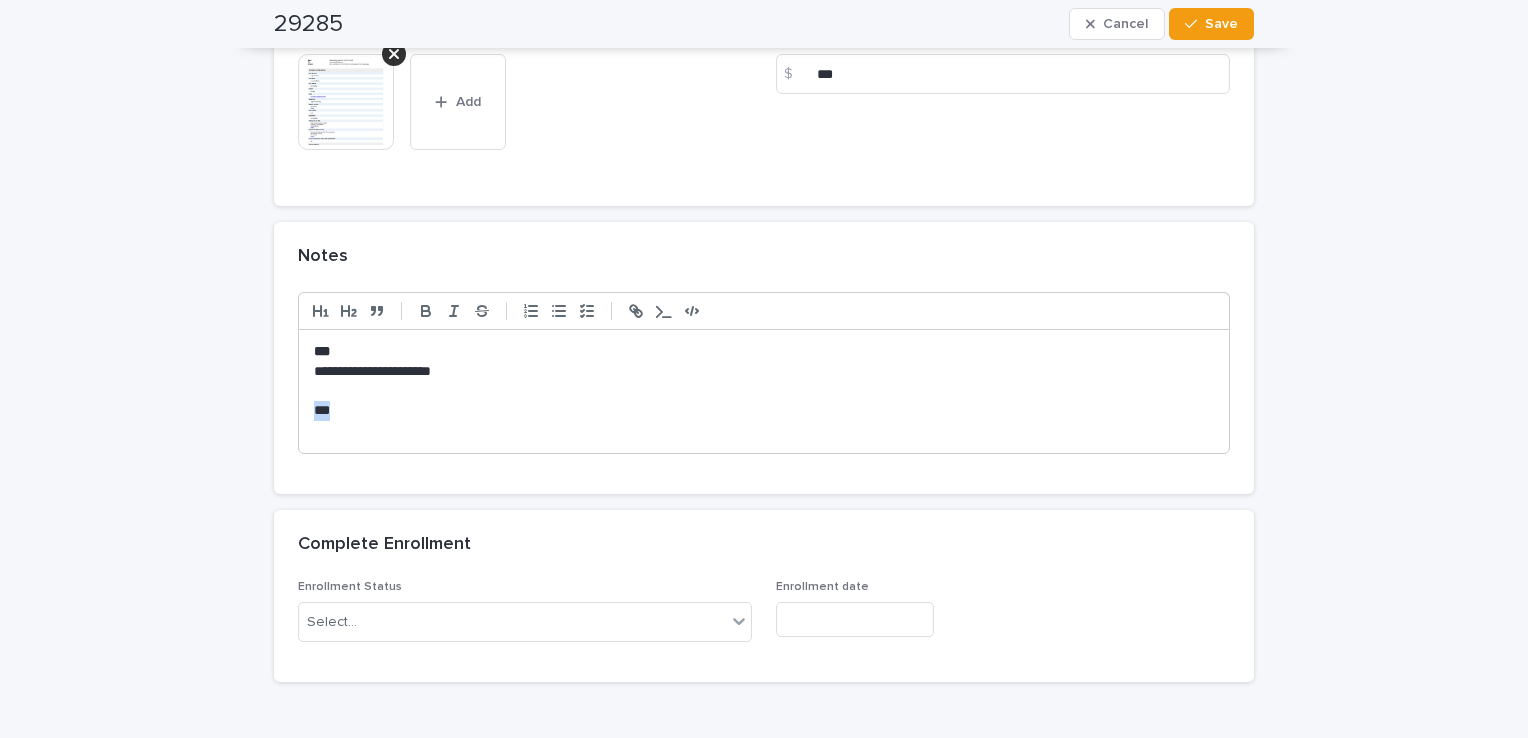 drag, startPoint x: 332, startPoint y: 410, endPoint x: 310, endPoint y: 410, distance: 22 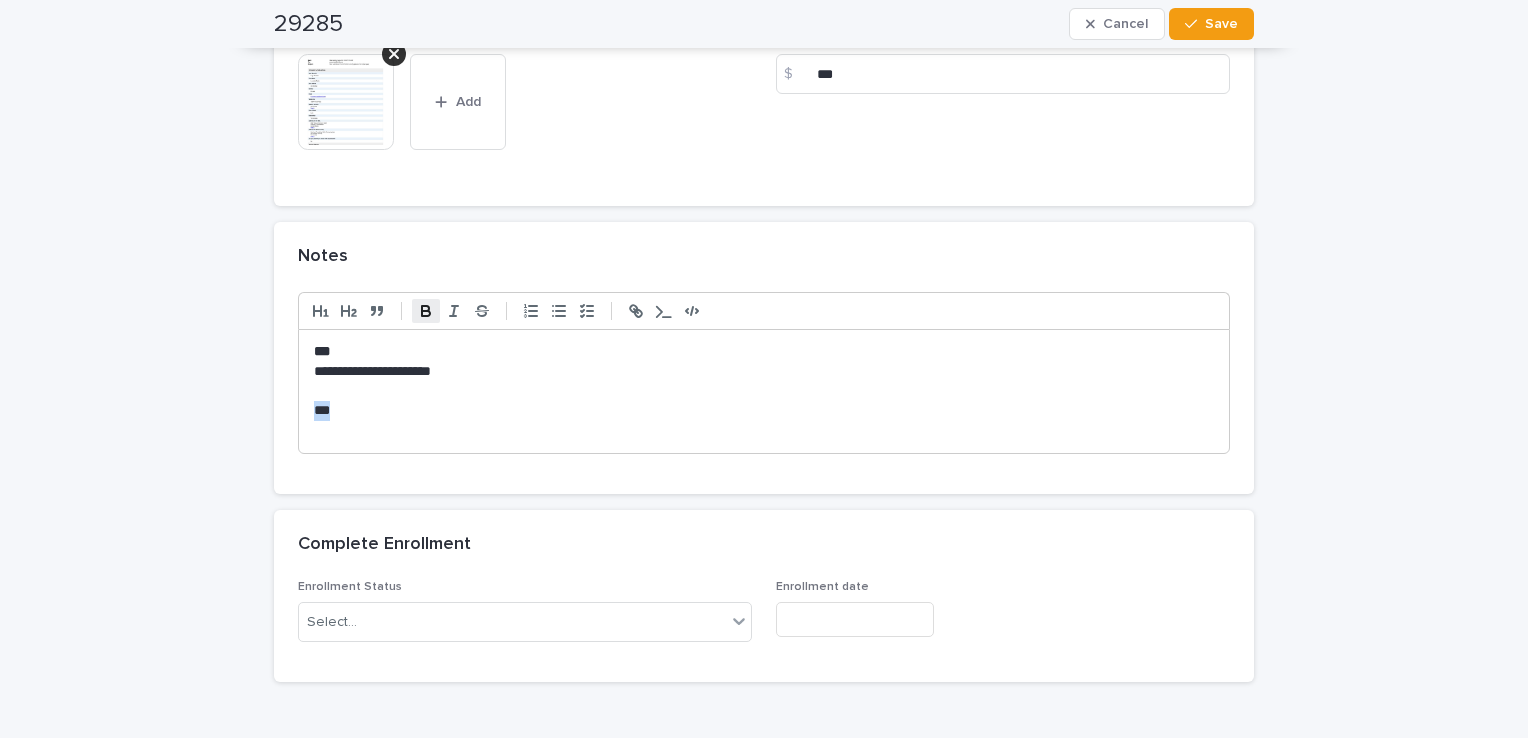 click 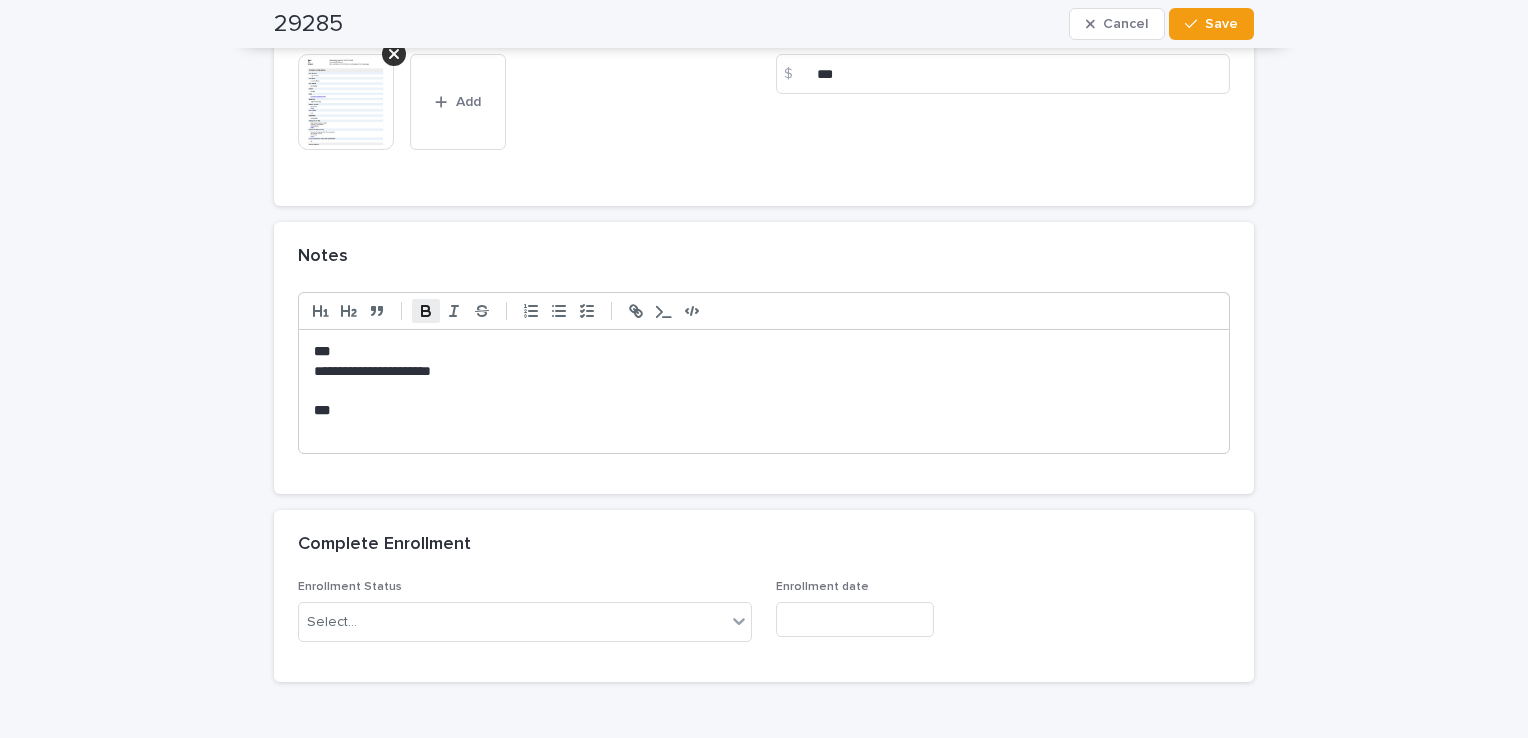 click at bounding box center [764, 431] 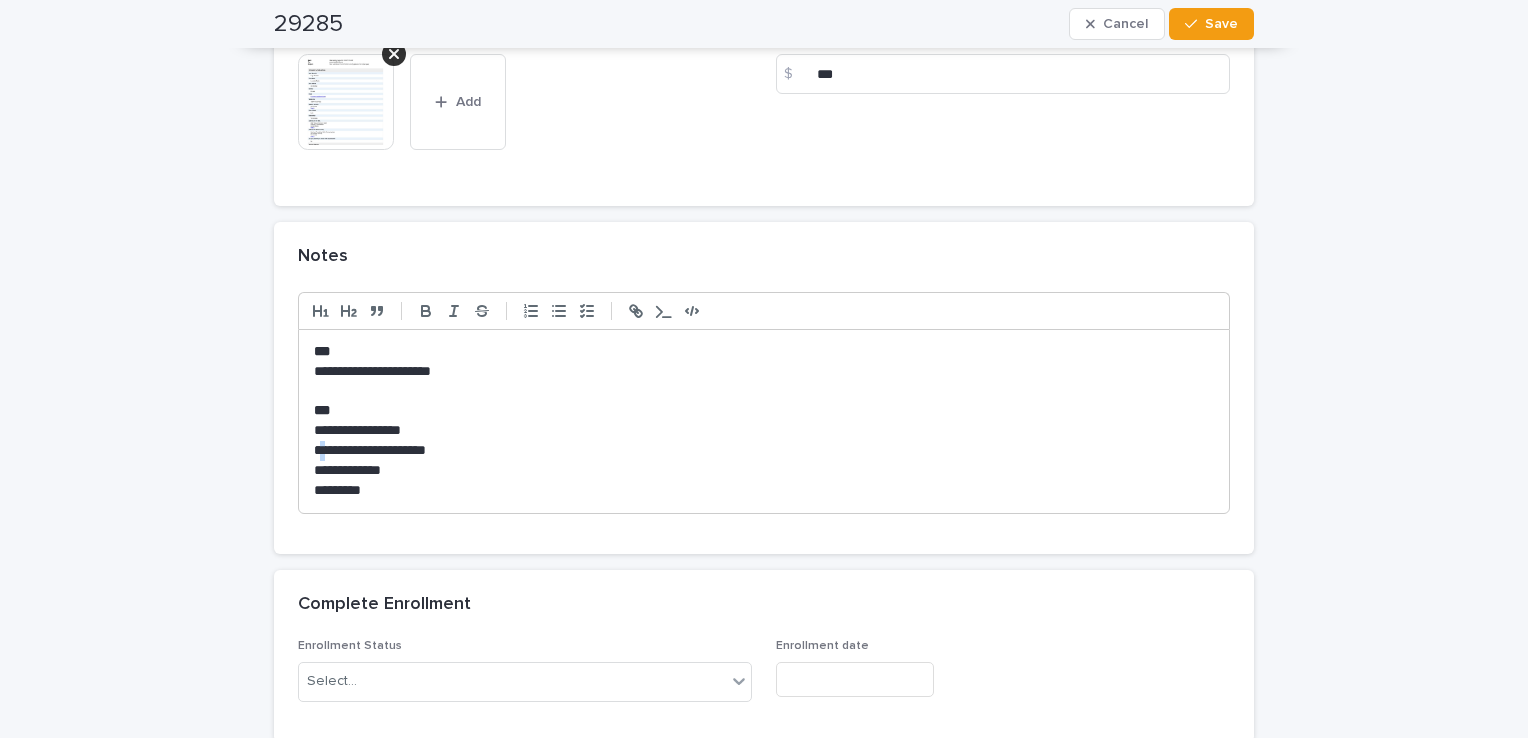 click on "**********" at bounding box center [764, 451] 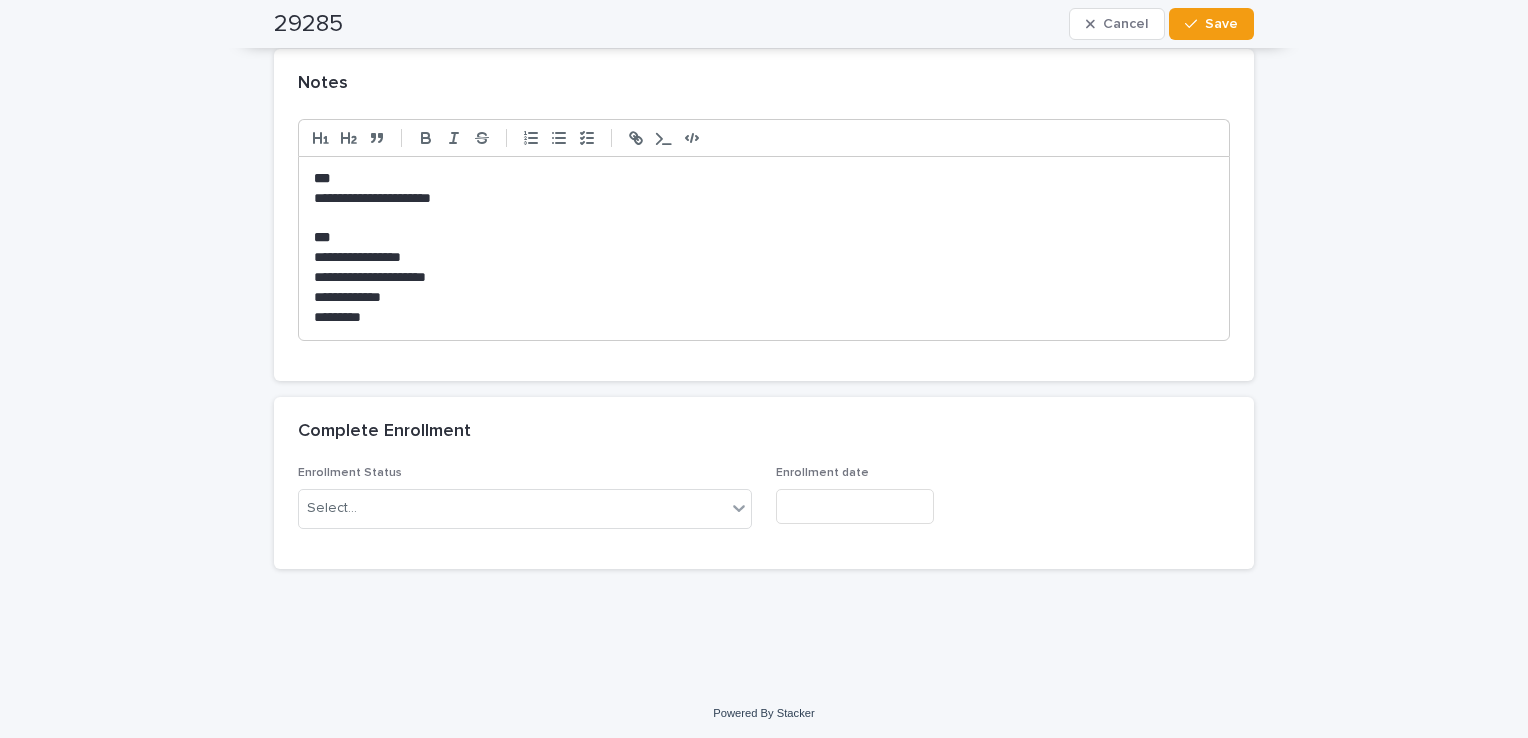 scroll, scrollTop: 2174, scrollLeft: 0, axis: vertical 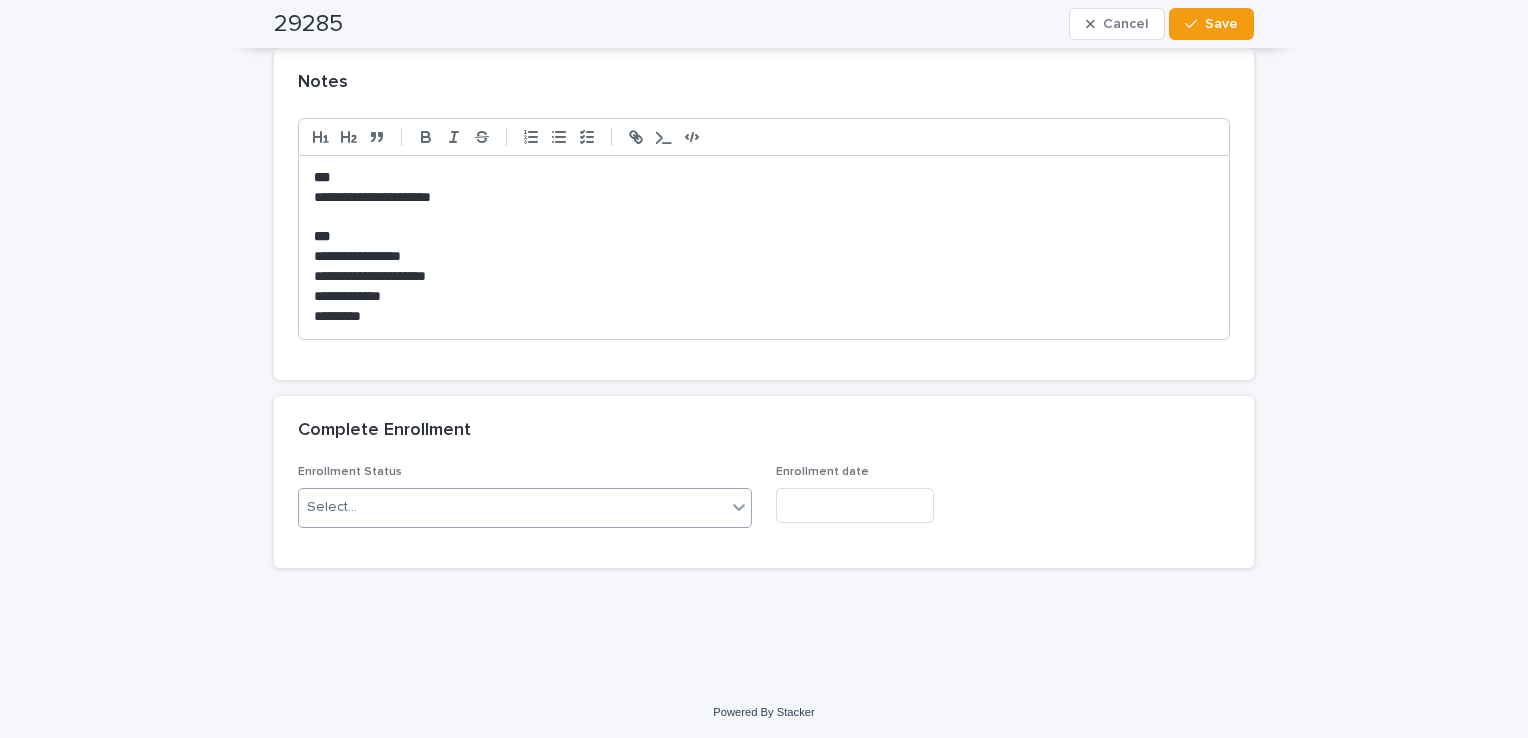 click 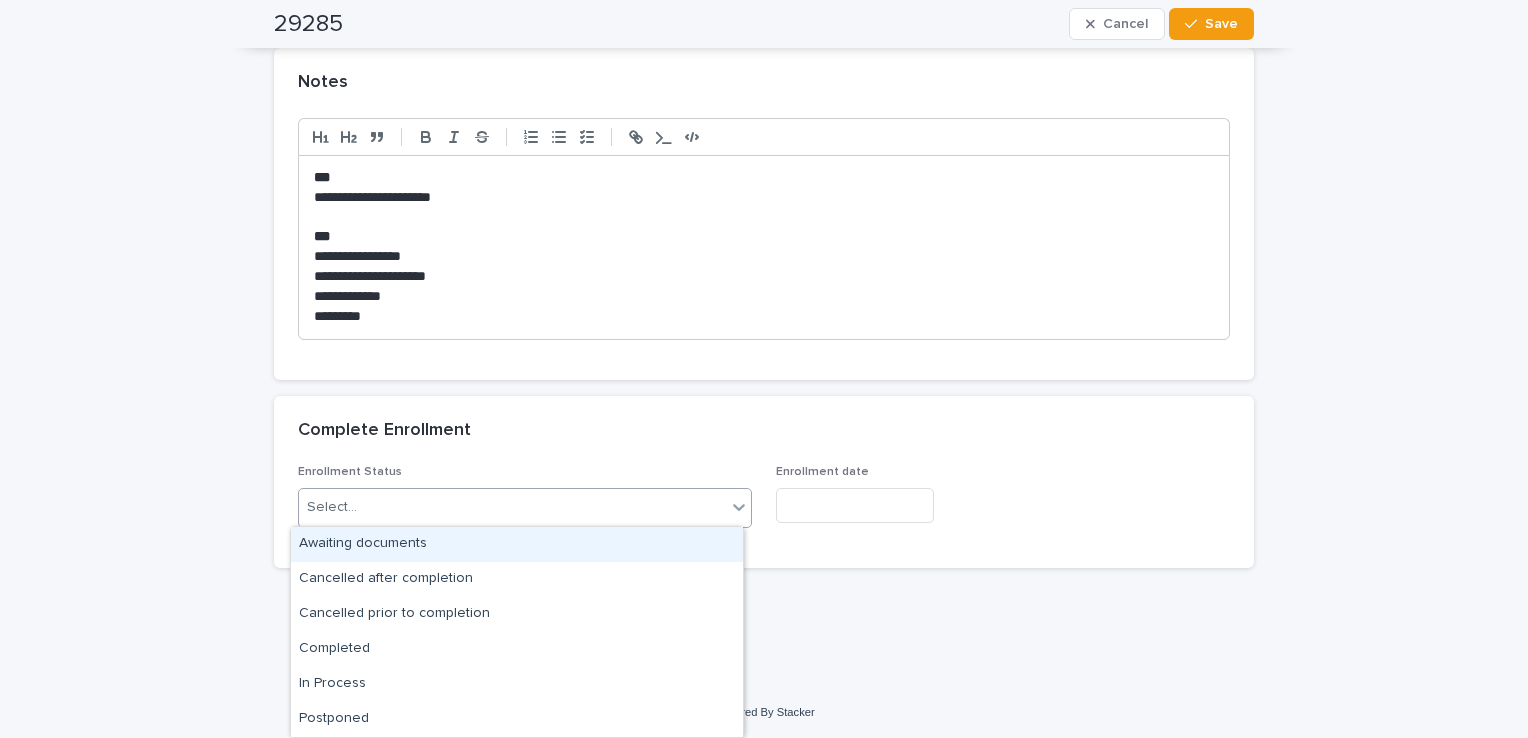 click at bounding box center (855, 505) 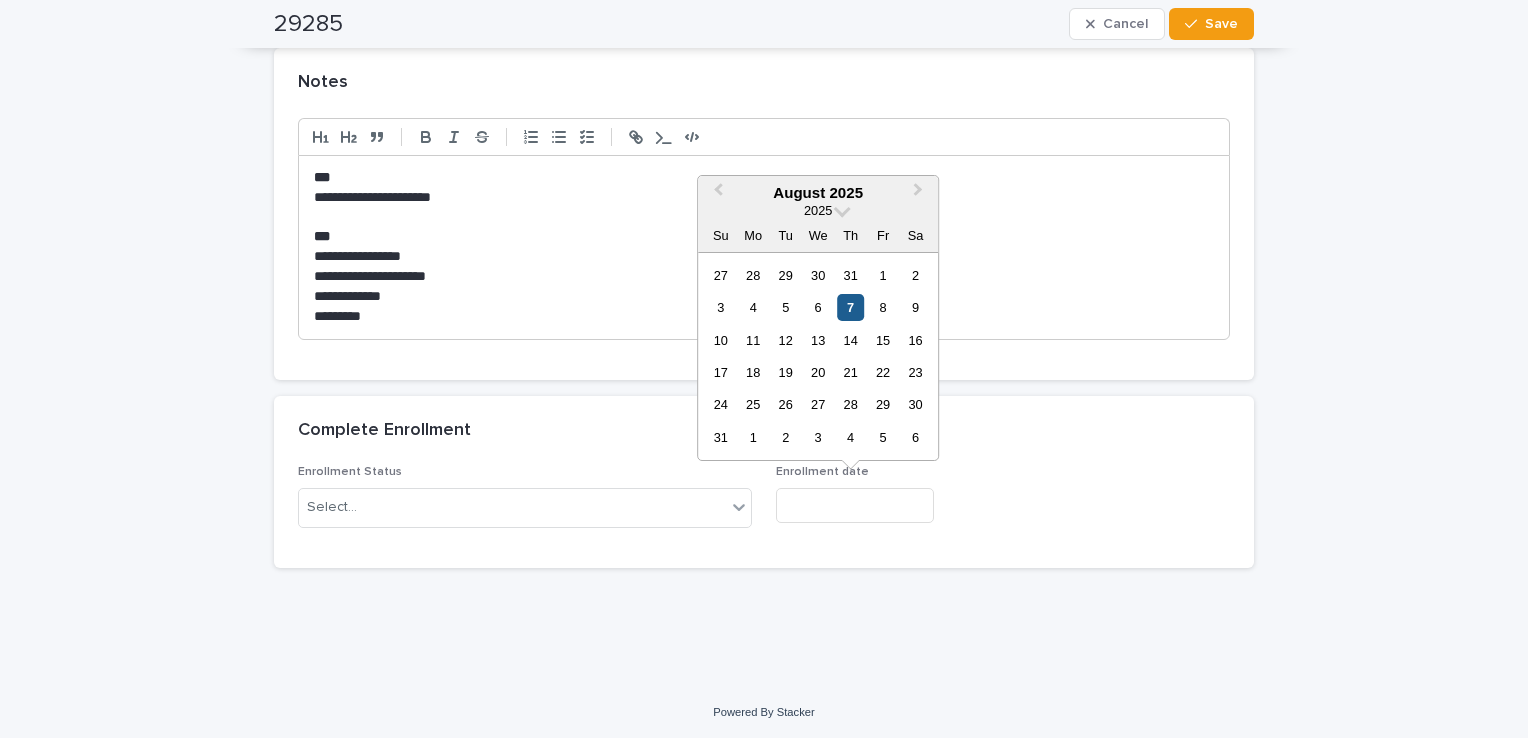click on "7" at bounding box center [850, 307] 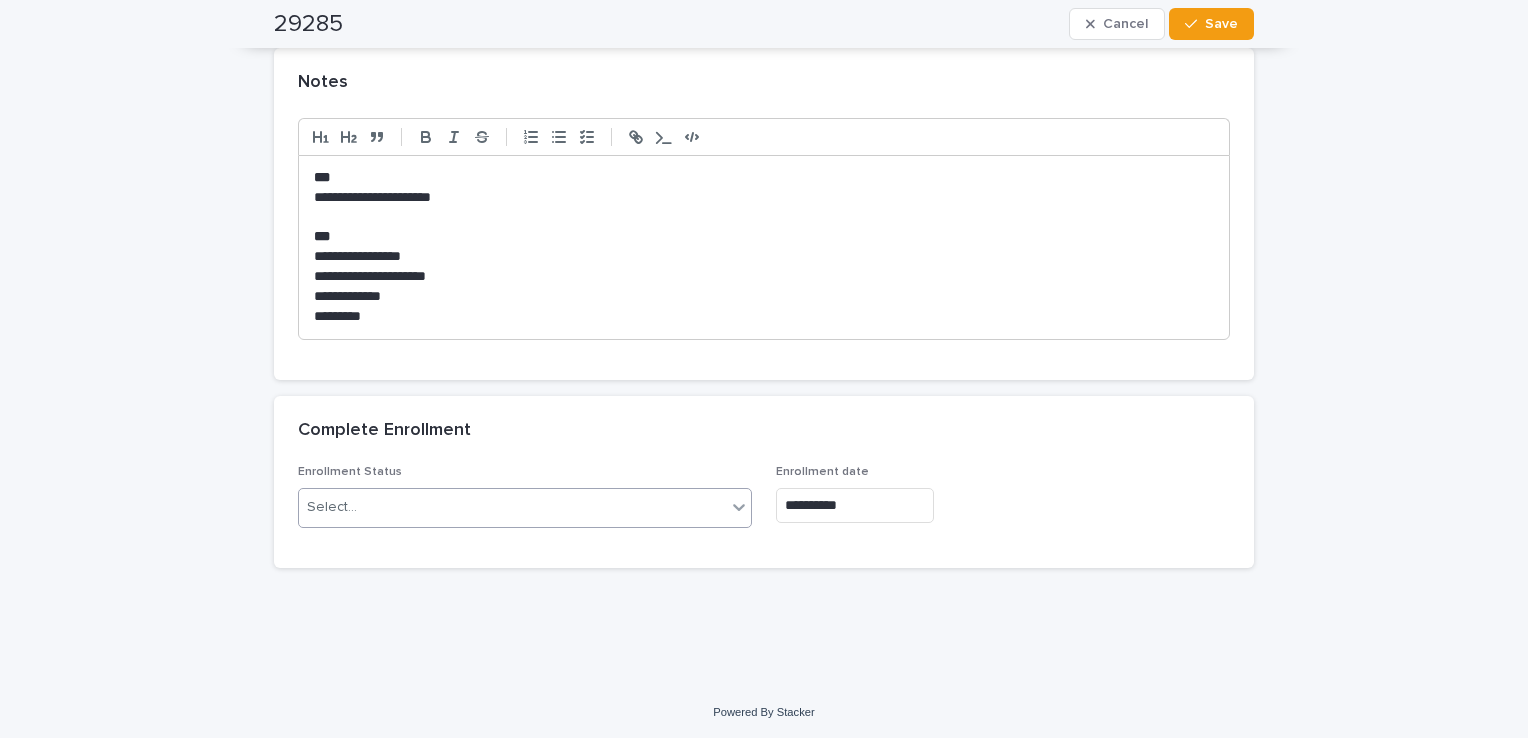 click 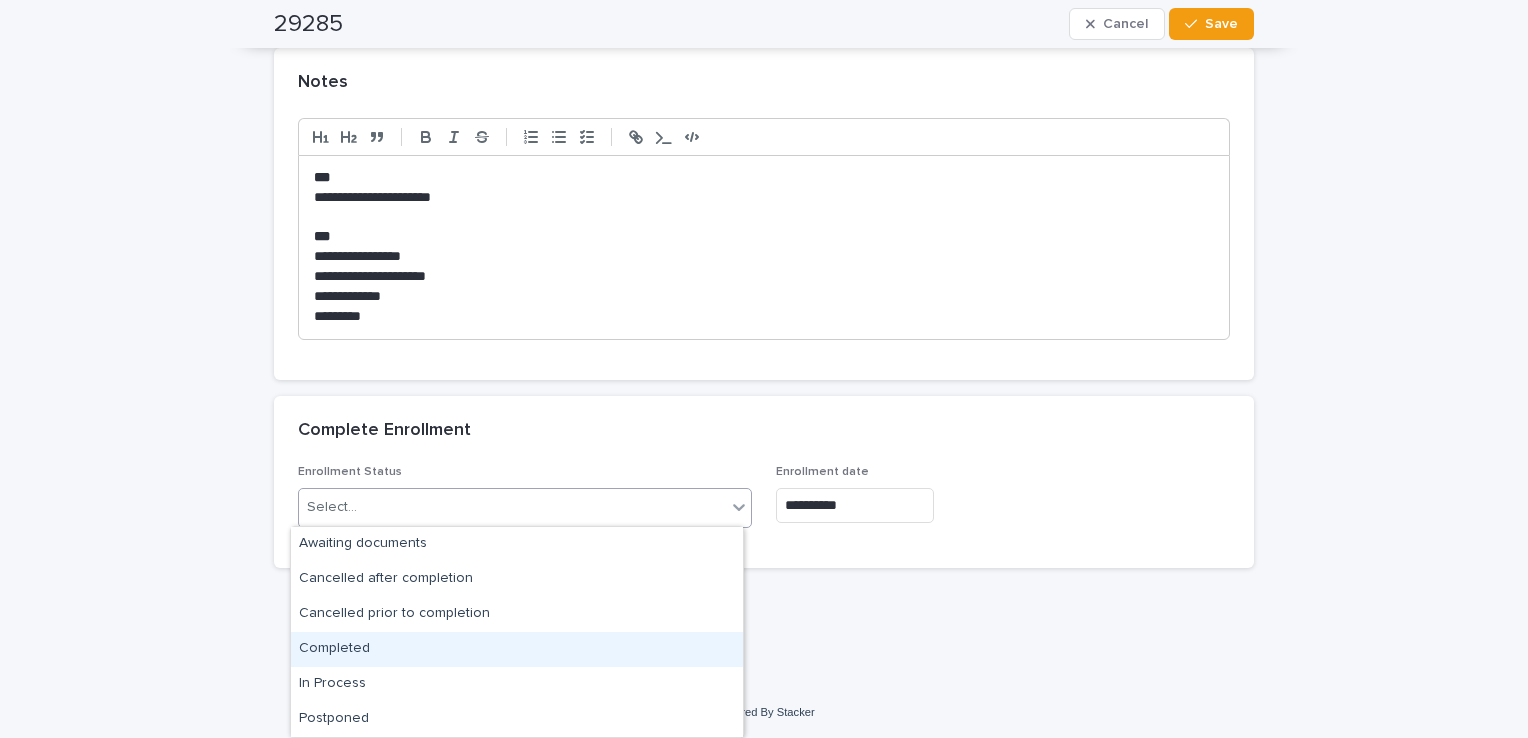click on "Completed" at bounding box center (517, 649) 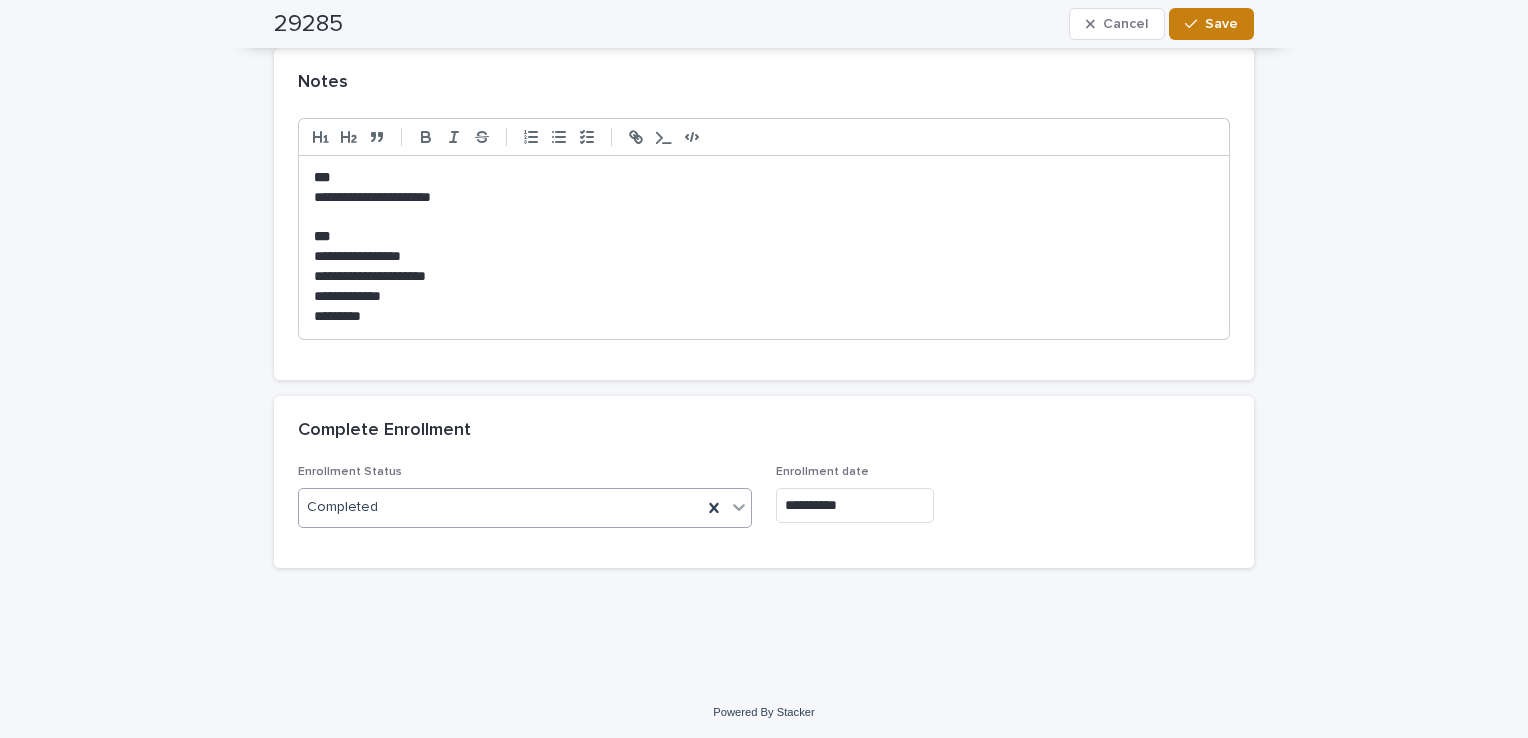 click on "Save" at bounding box center (1211, 24) 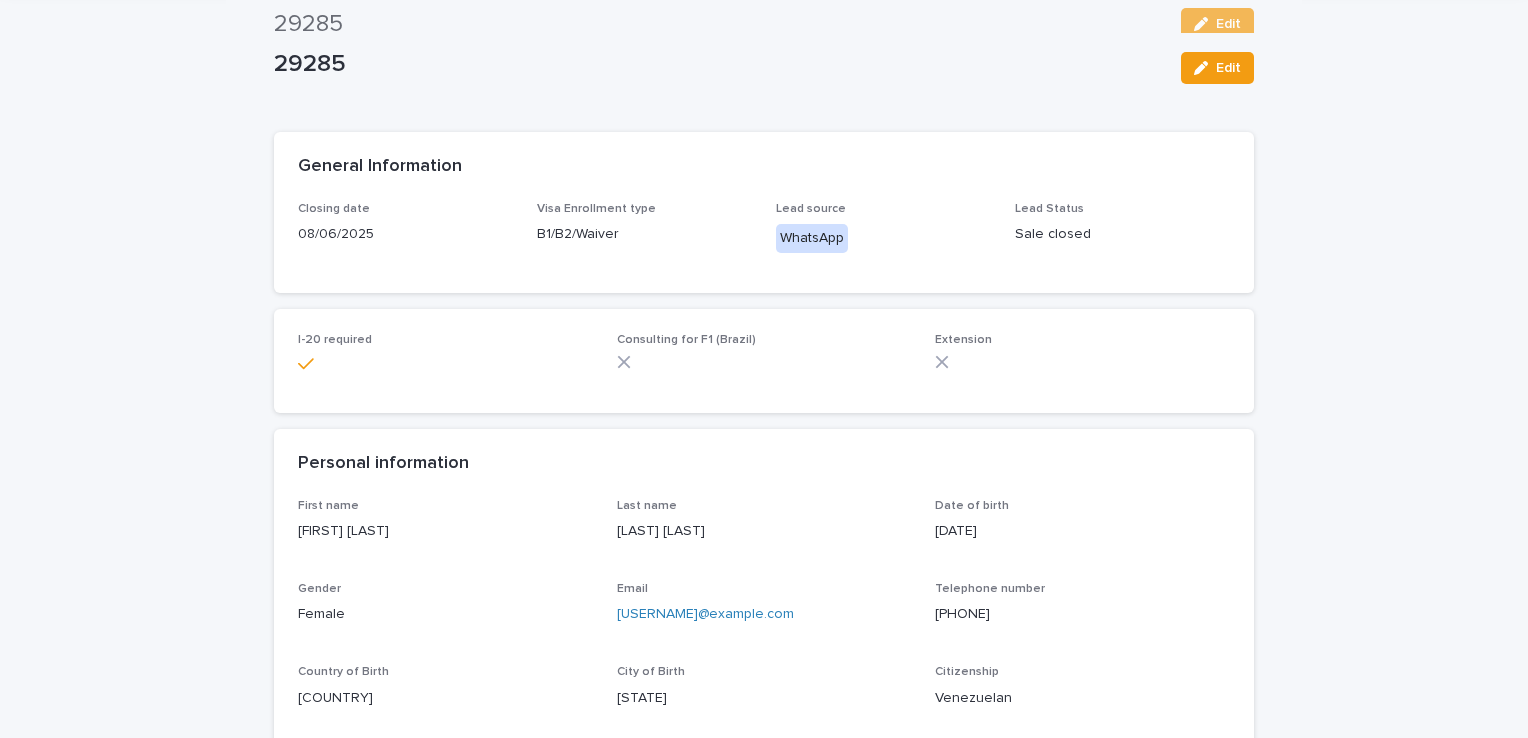 scroll, scrollTop: 0, scrollLeft: 0, axis: both 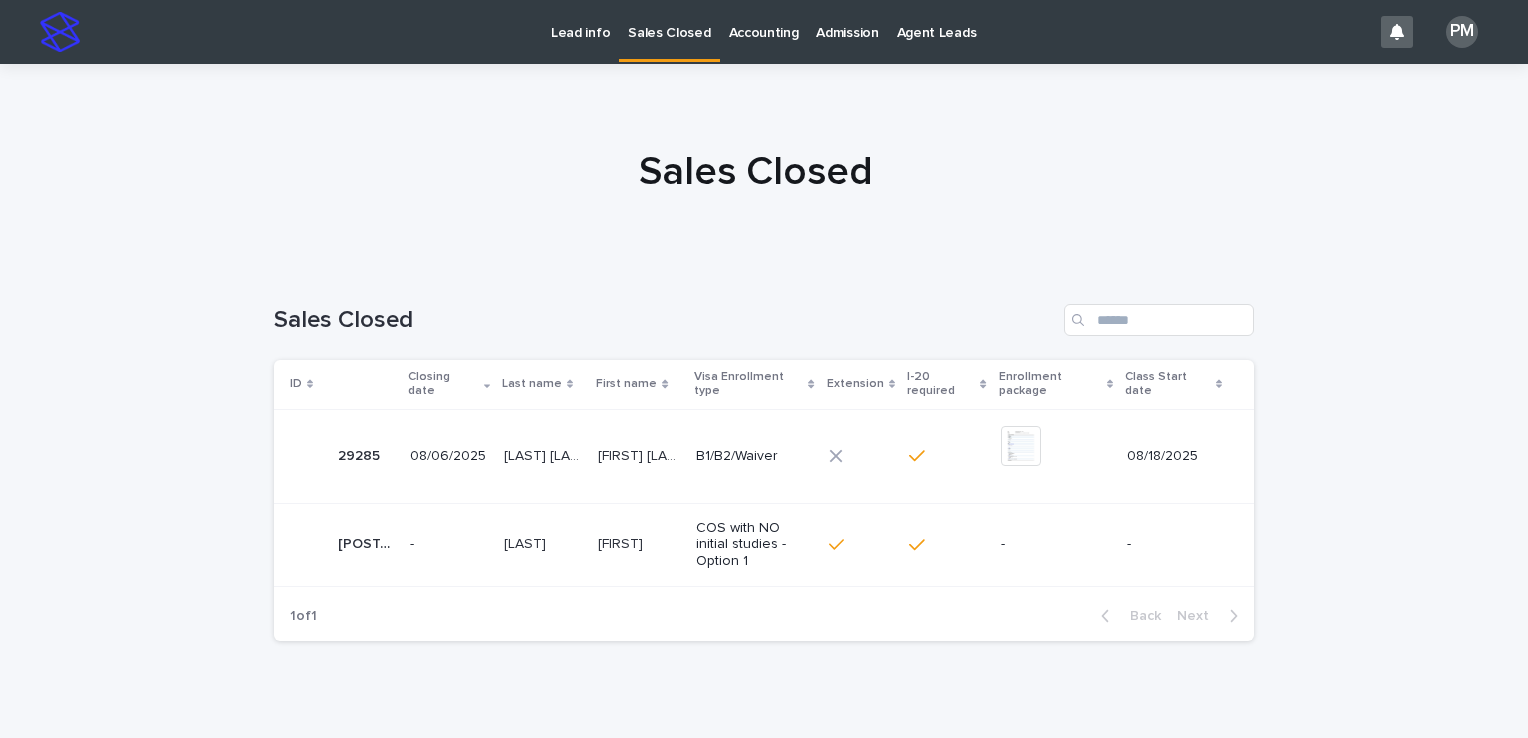 click at bounding box center [756, 163] 